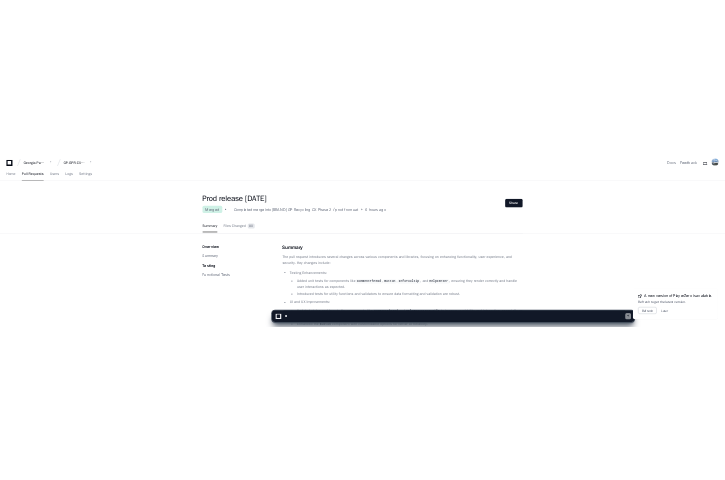 scroll, scrollTop: 0, scrollLeft: 0, axis: both 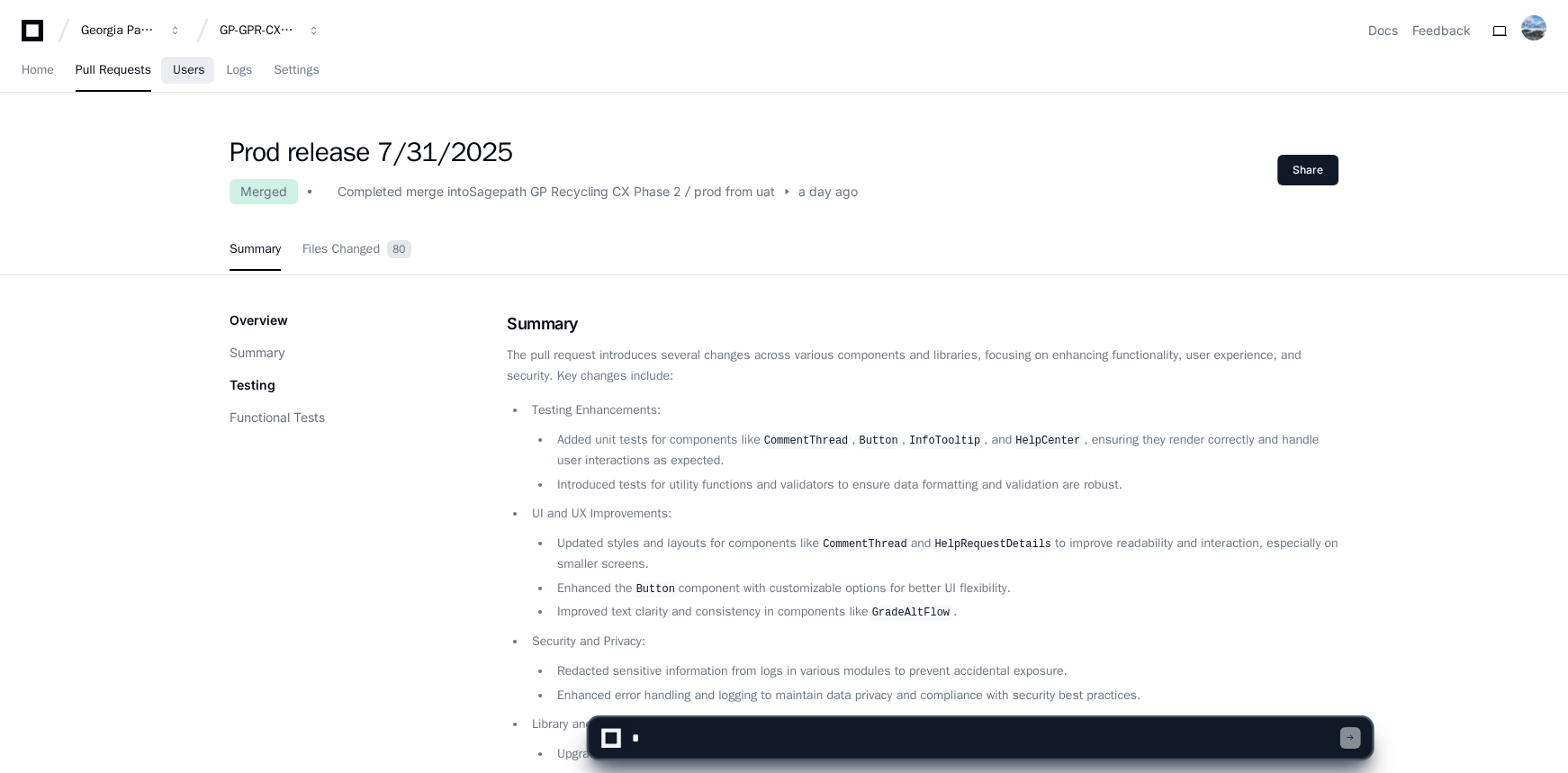 click on "Users" at bounding box center [189, 70] 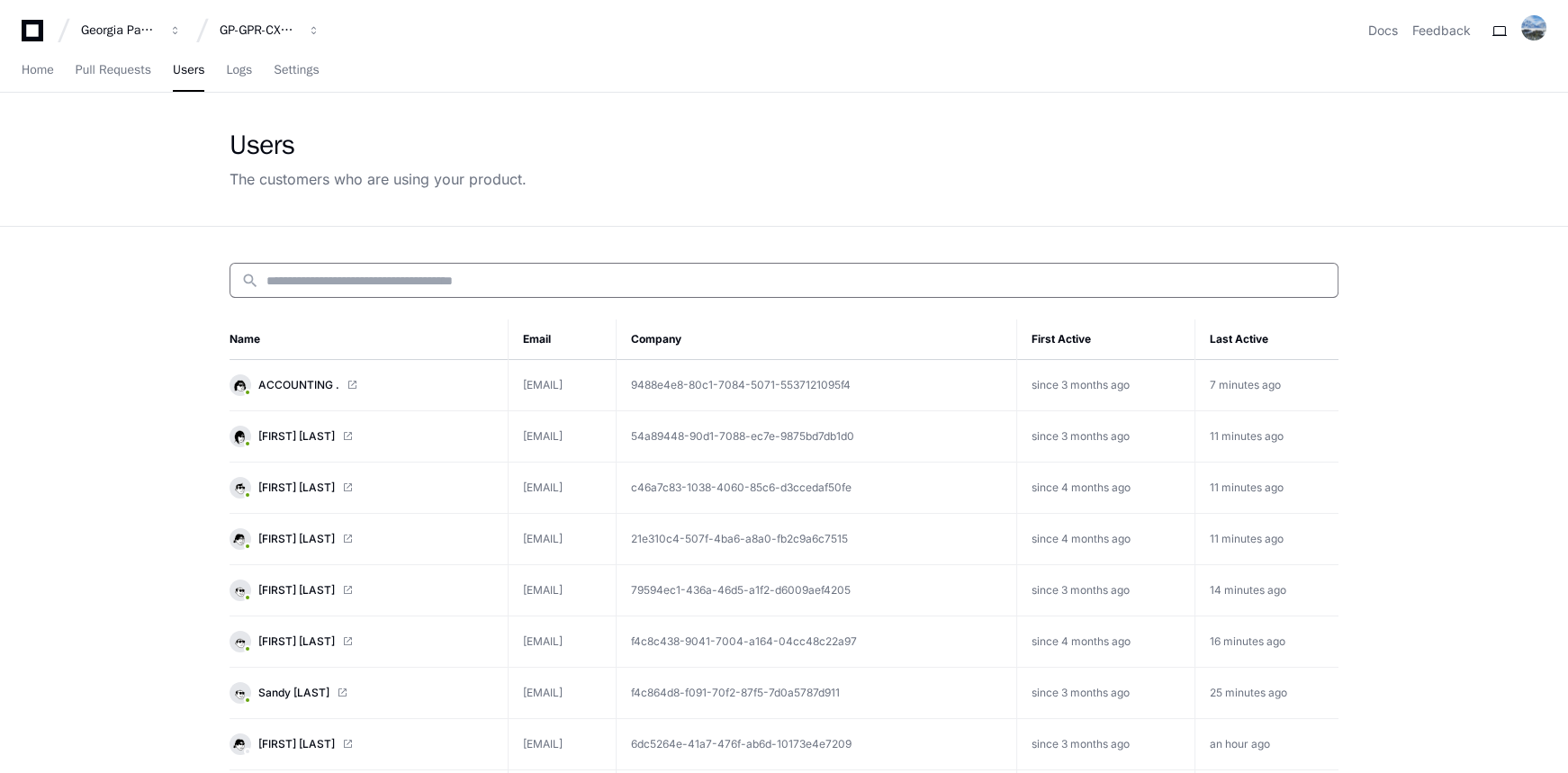 click at bounding box center (797, 281) 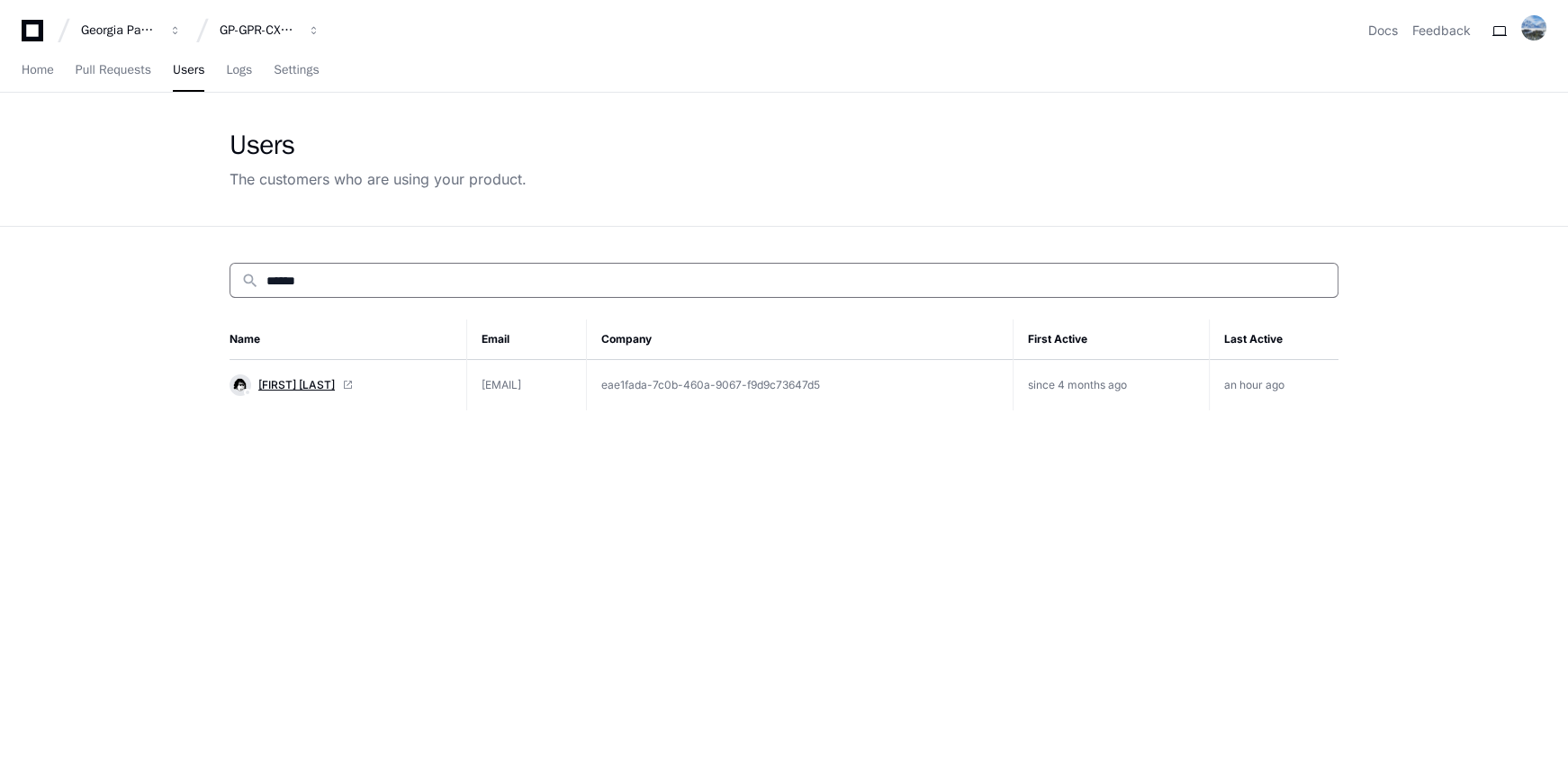 type on "******" 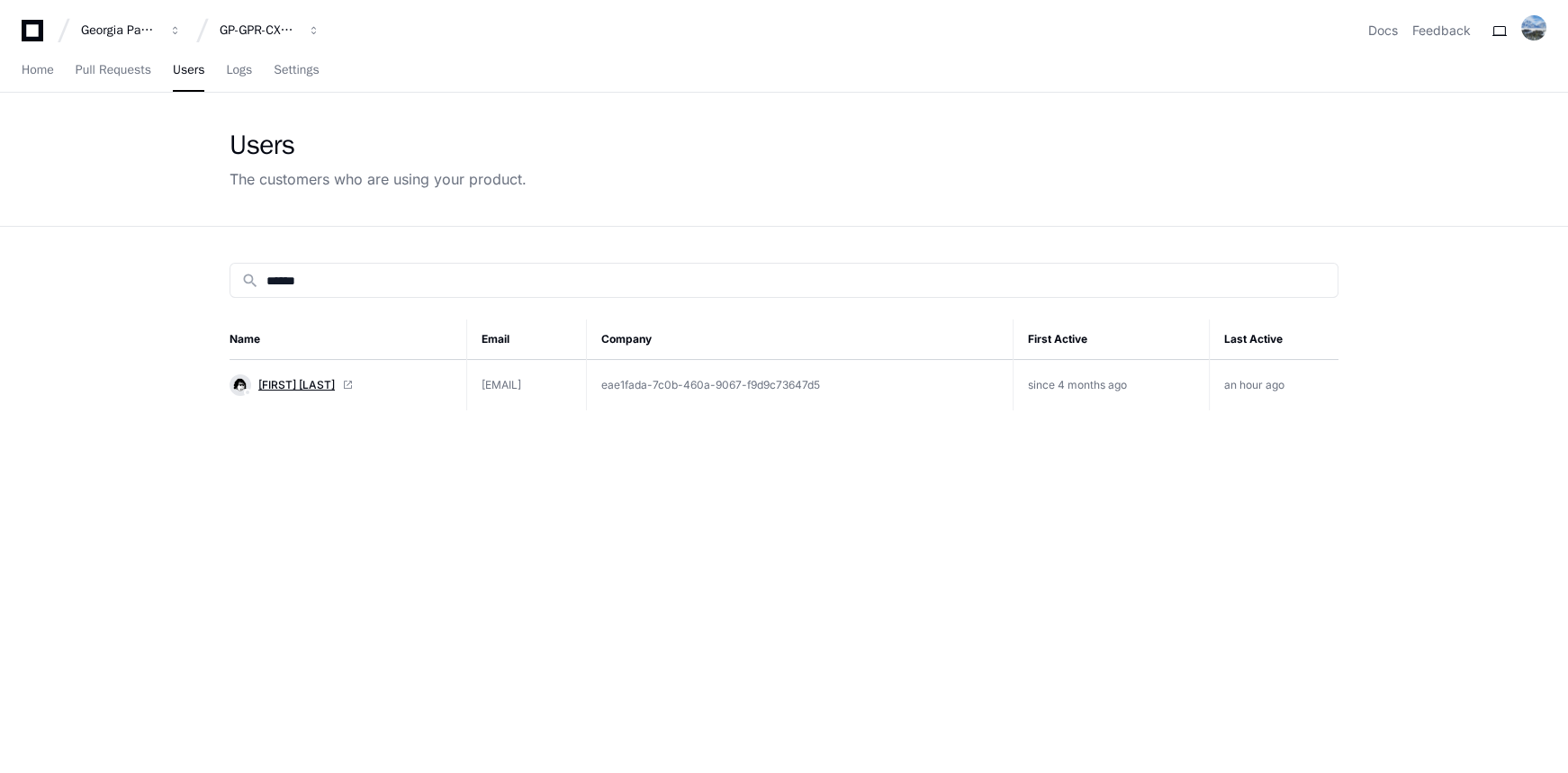 click on "[FIRST] [LAST]" 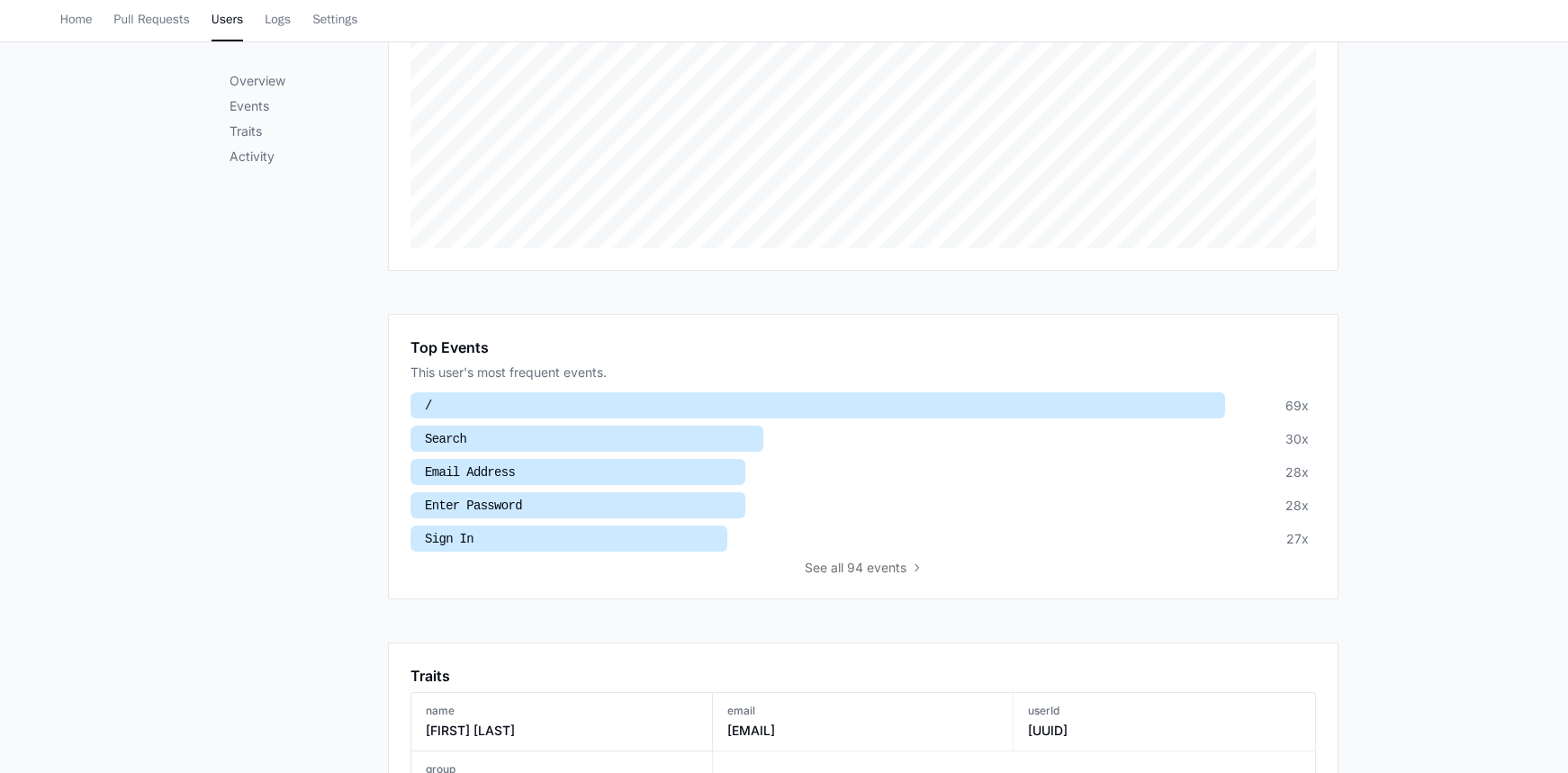 scroll, scrollTop: 163, scrollLeft: 0, axis: vertical 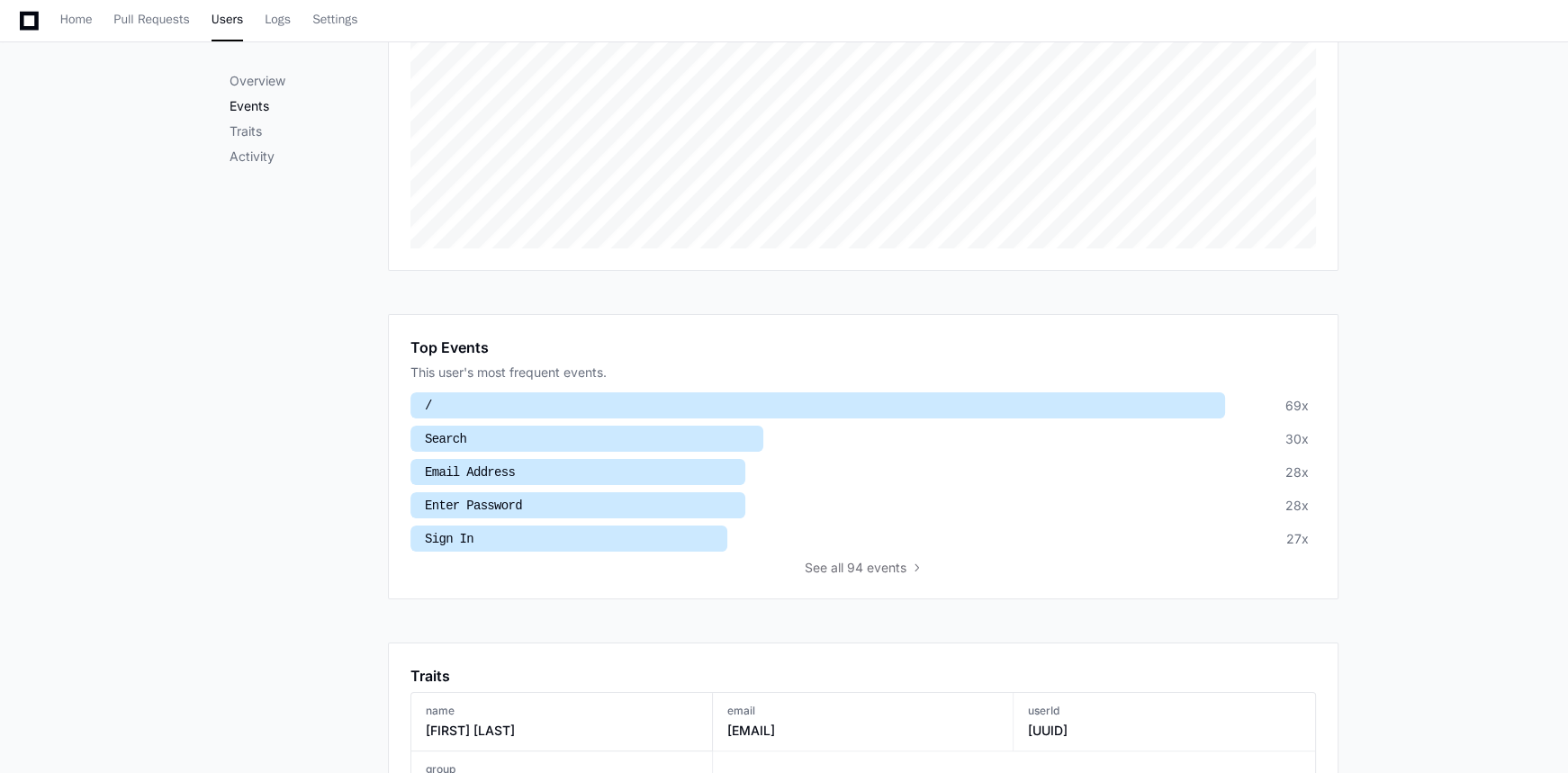 click on "Events" 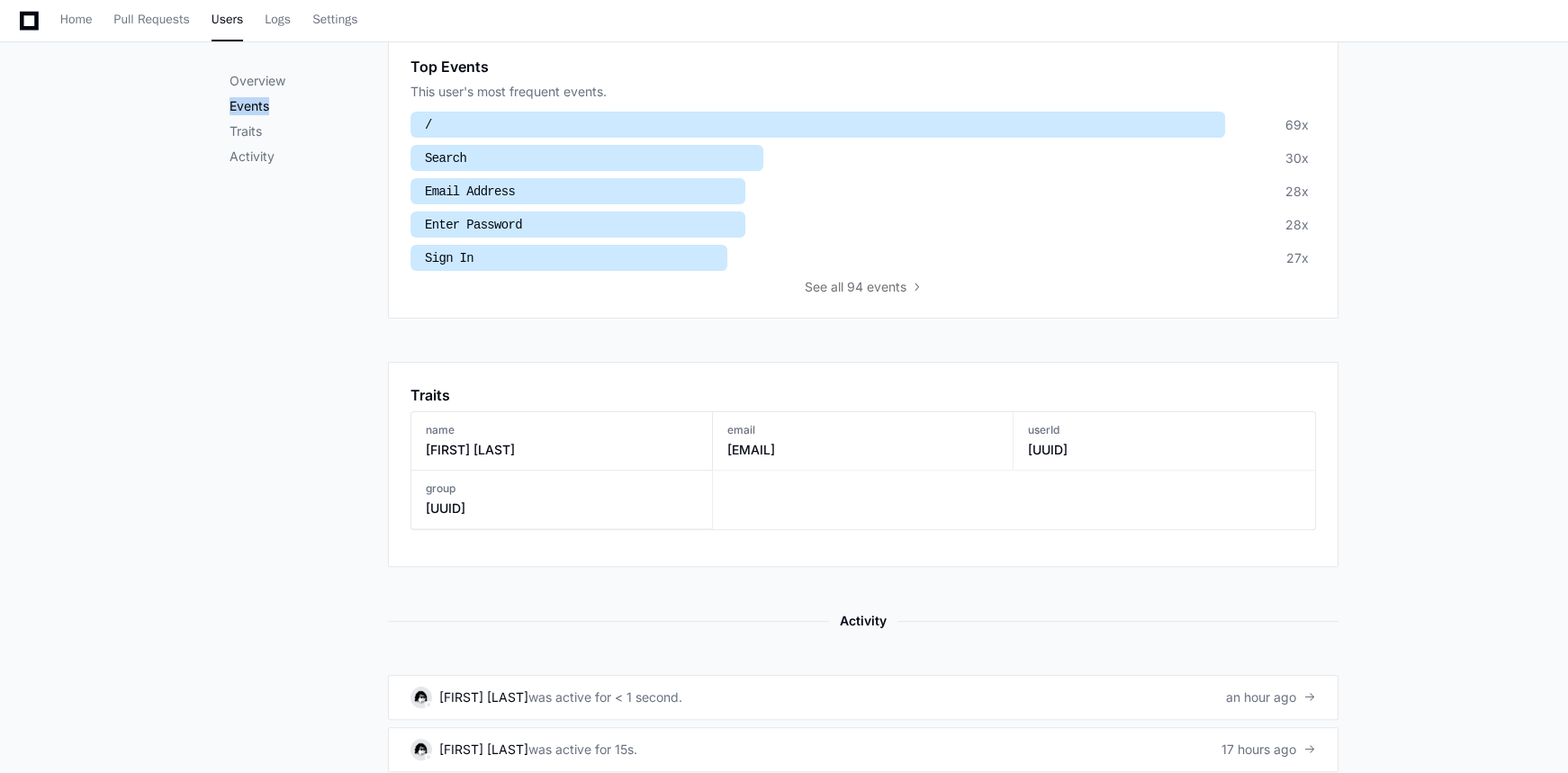 click on "Events" 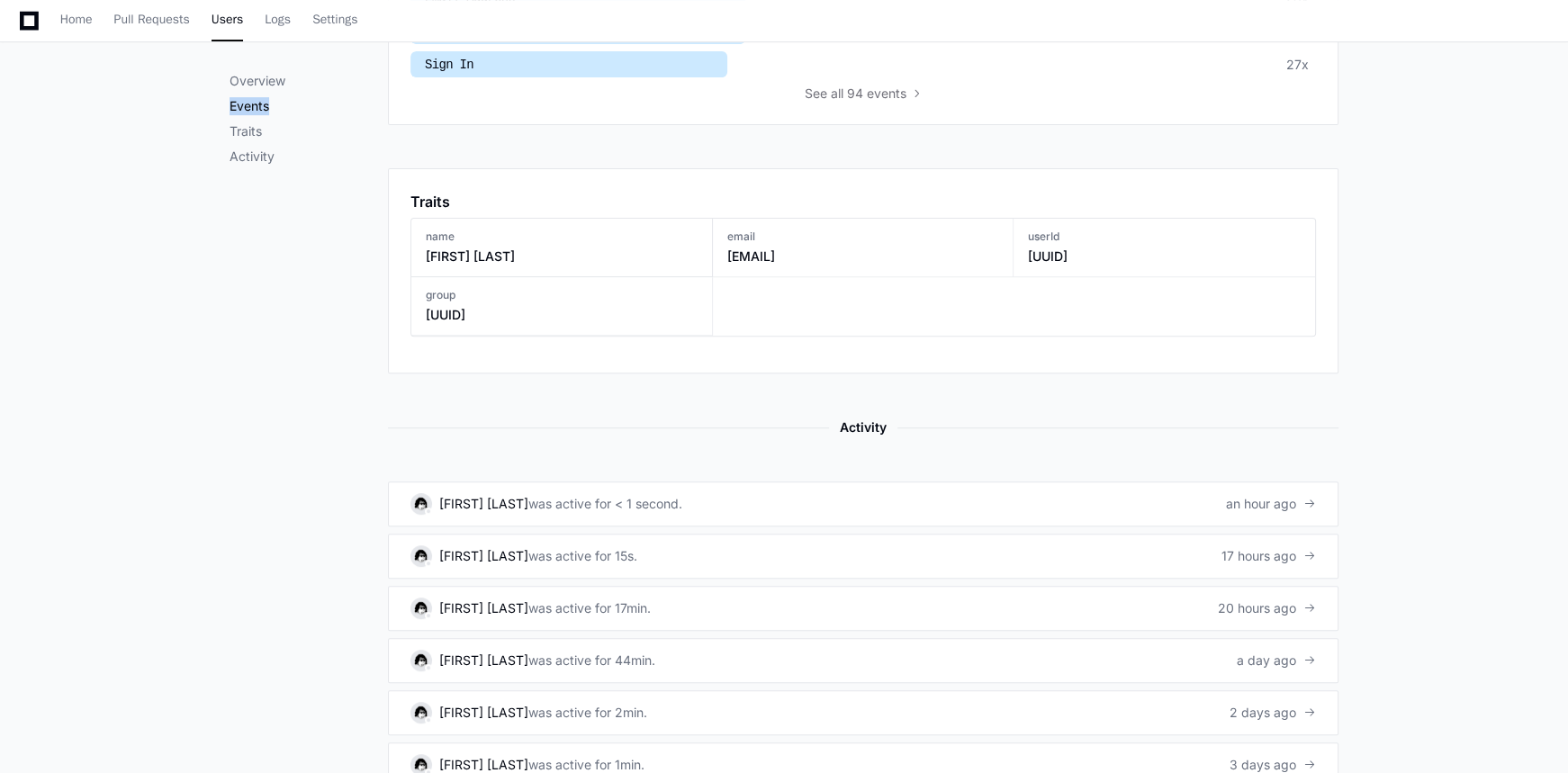 scroll, scrollTop: 826, scrollLeft: 0, axis: vertical 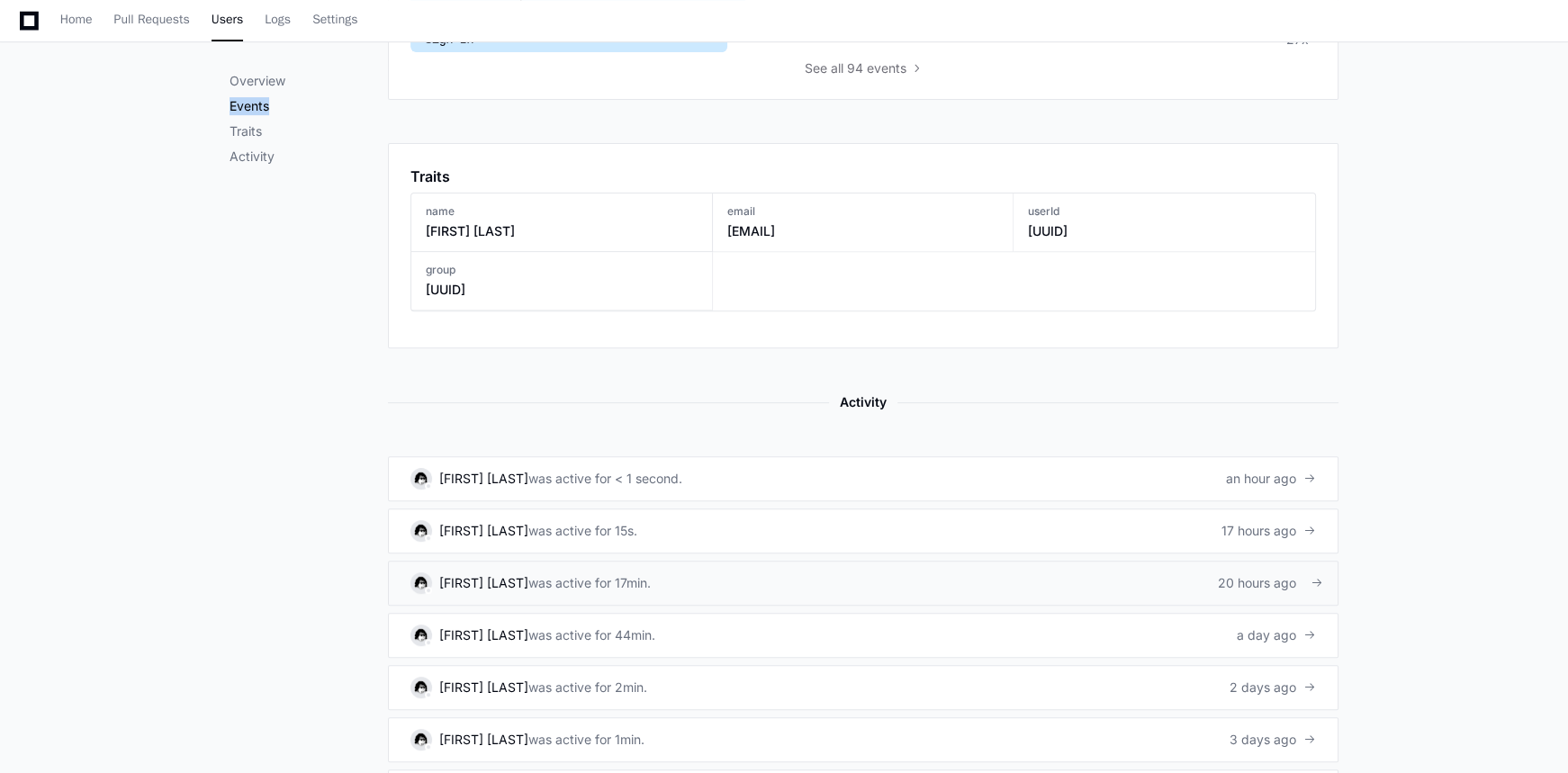 click on "was active for 17min." 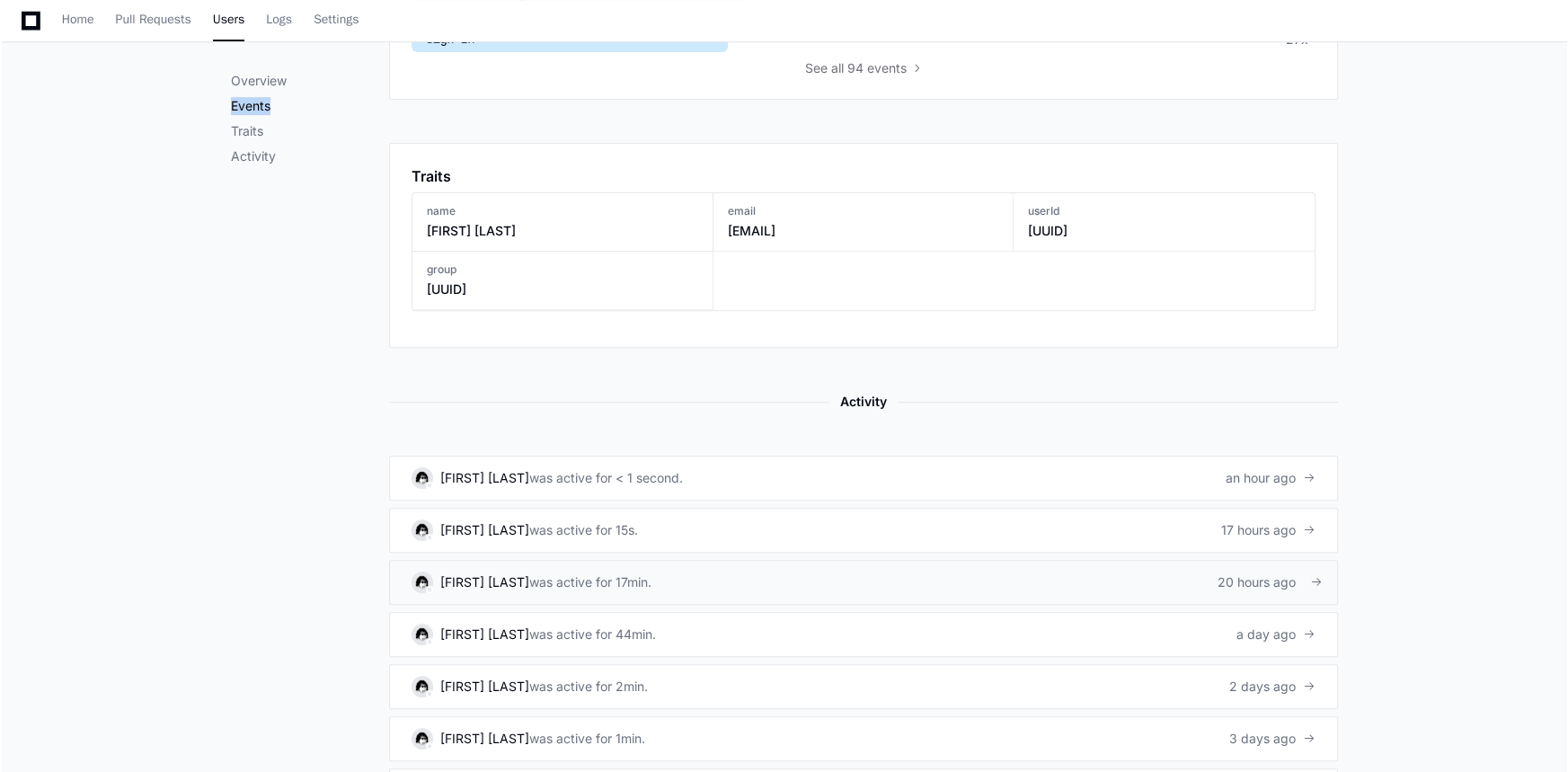 scroll, scrollTop: 0, scrollLeft: 0, axis: both 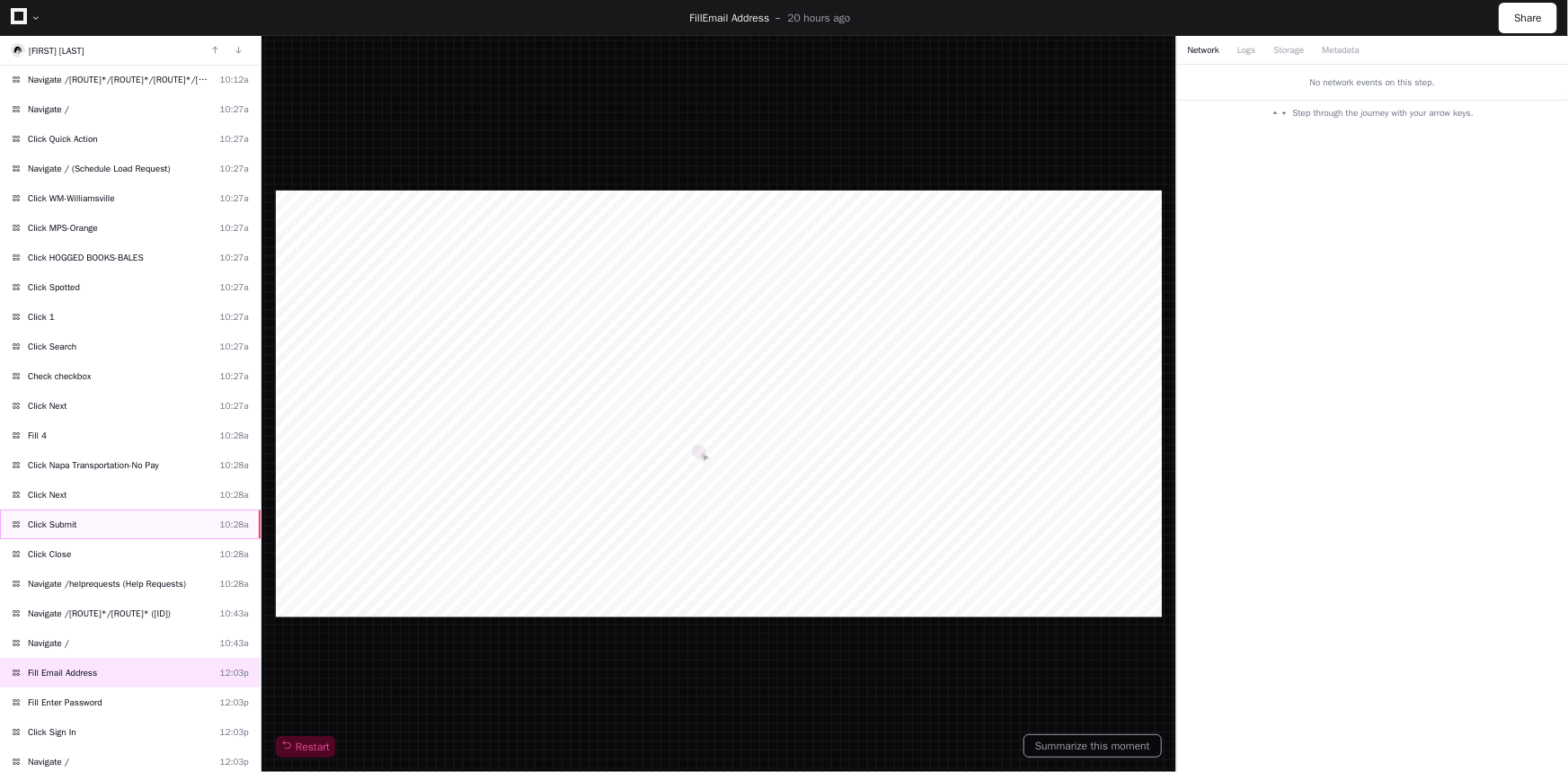 click on "Click Submit  [TIME]" 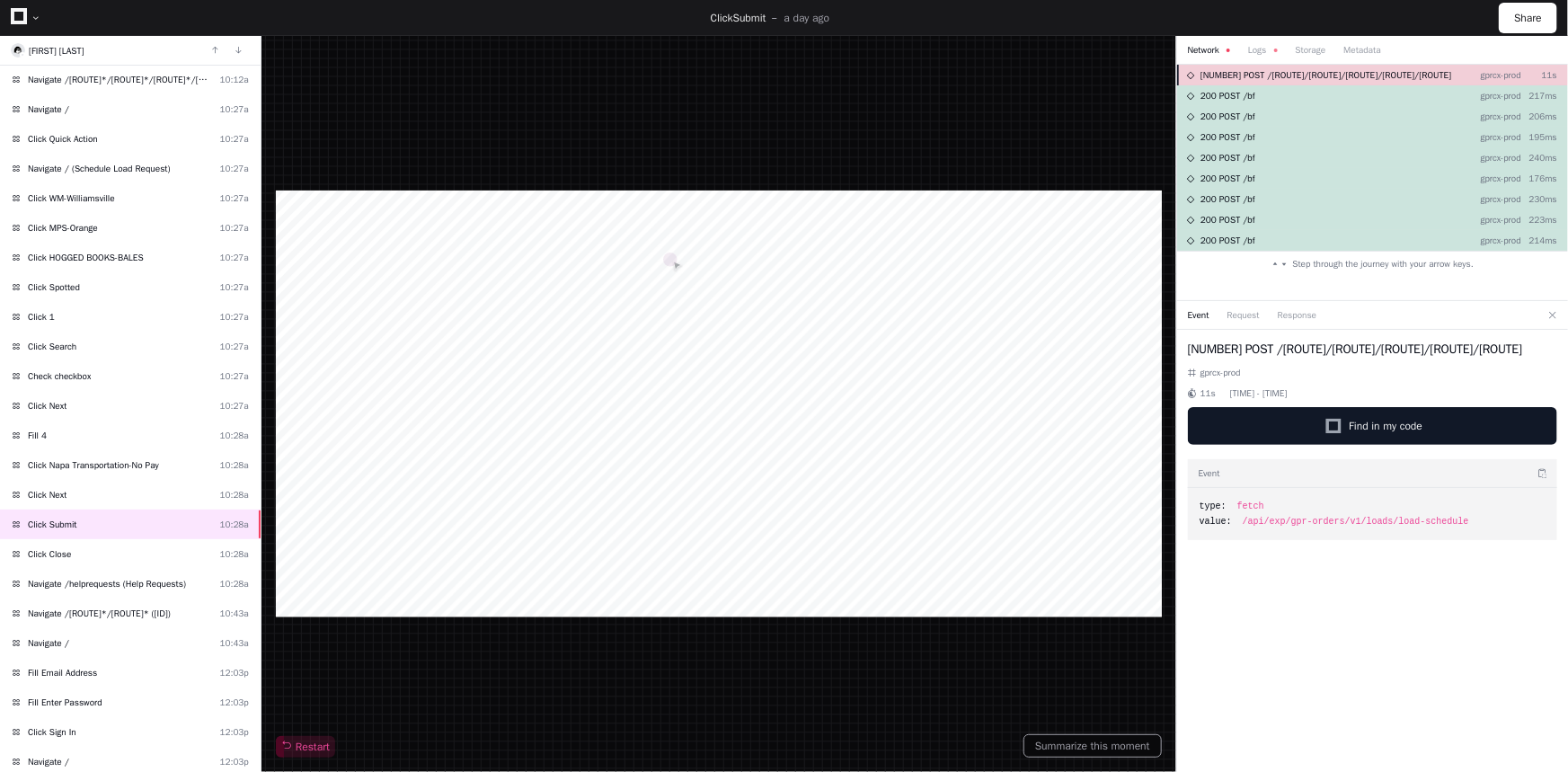 click on "[NUMBER] POST /[ROUTE]/[ROUTE]/[ROUTE]/[ROUTE]/[ROUTE]" 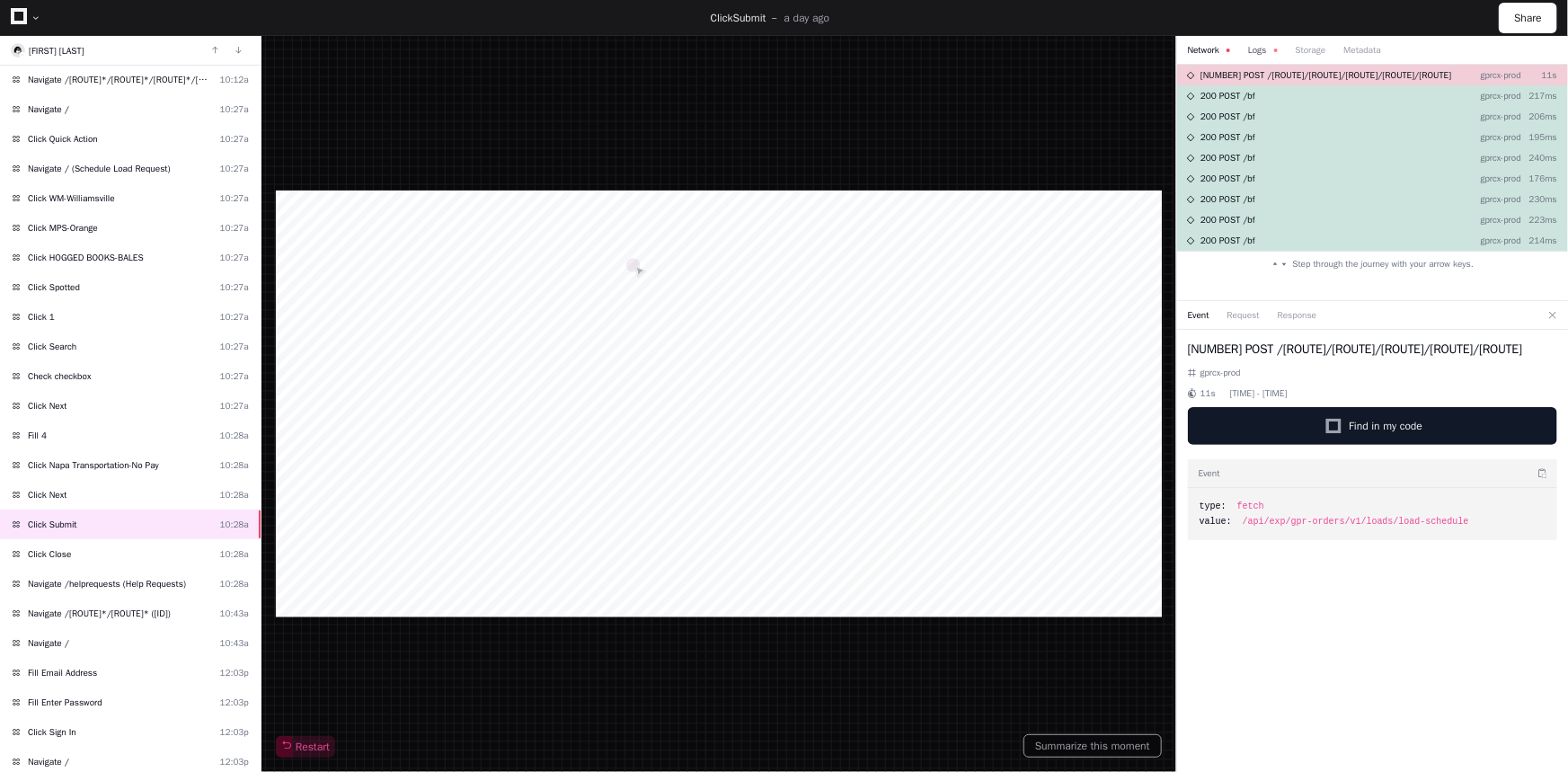click on "Logs" 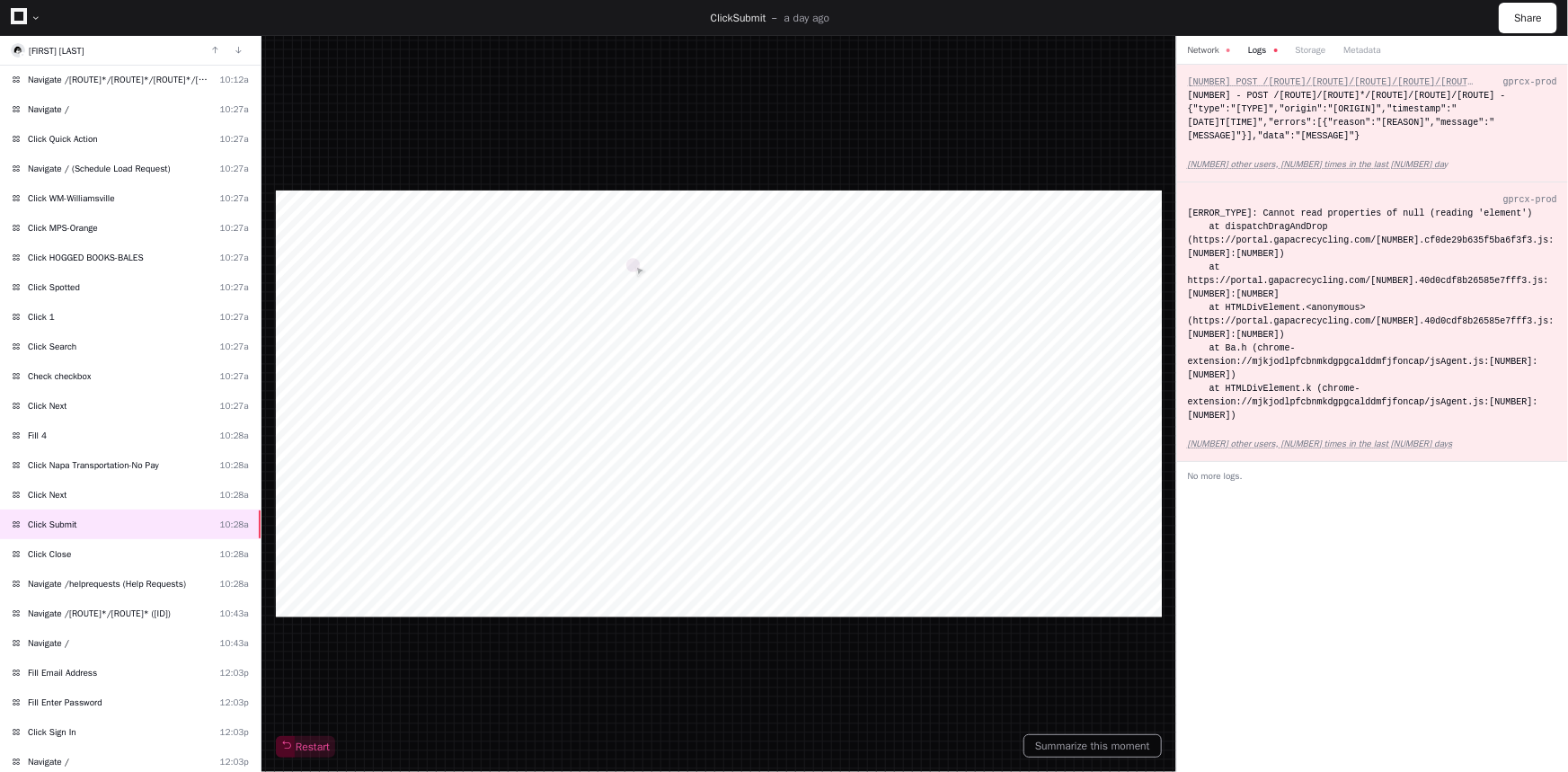 click on "Network" 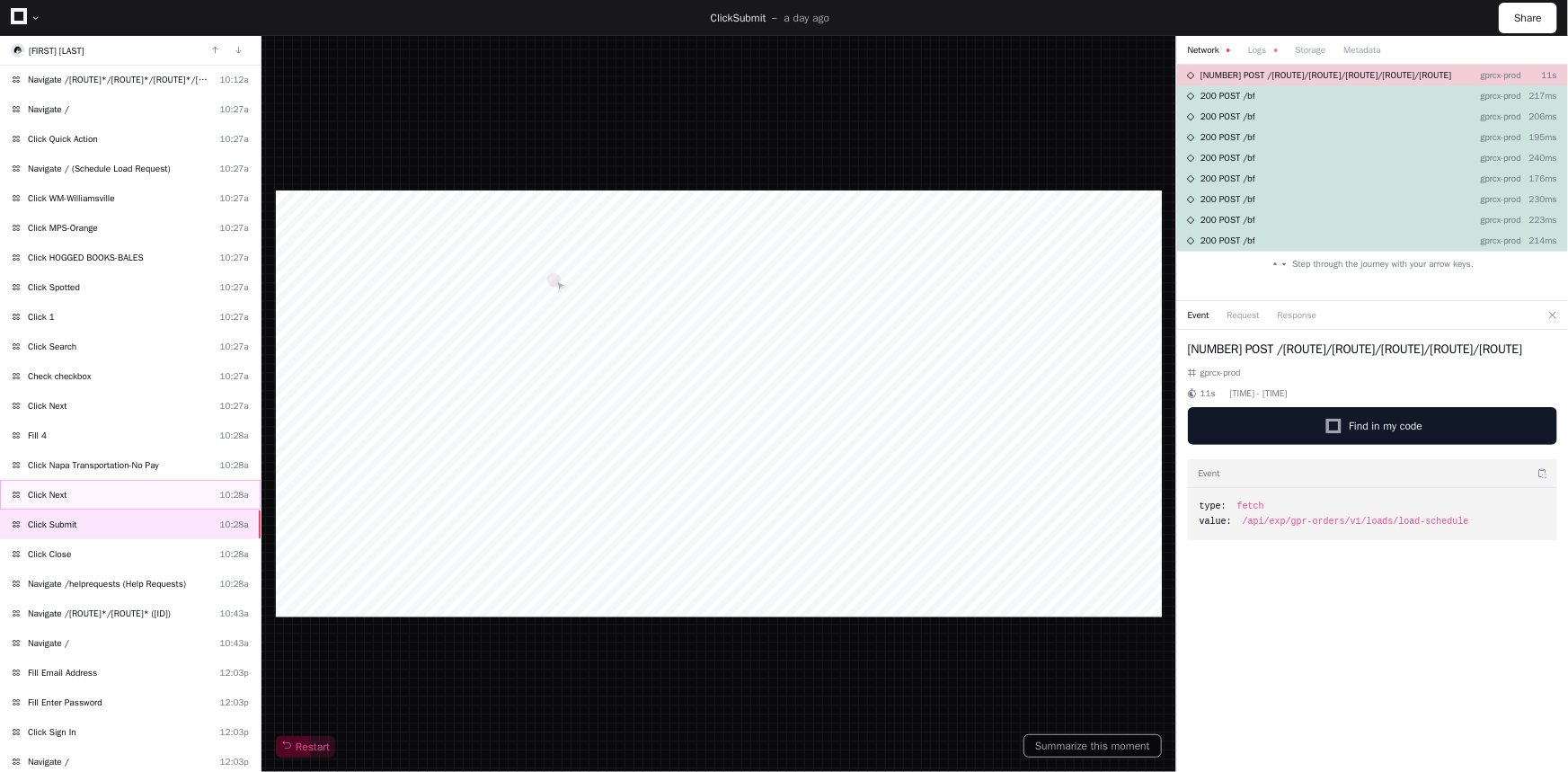 click on "Click Next  [TIME]" 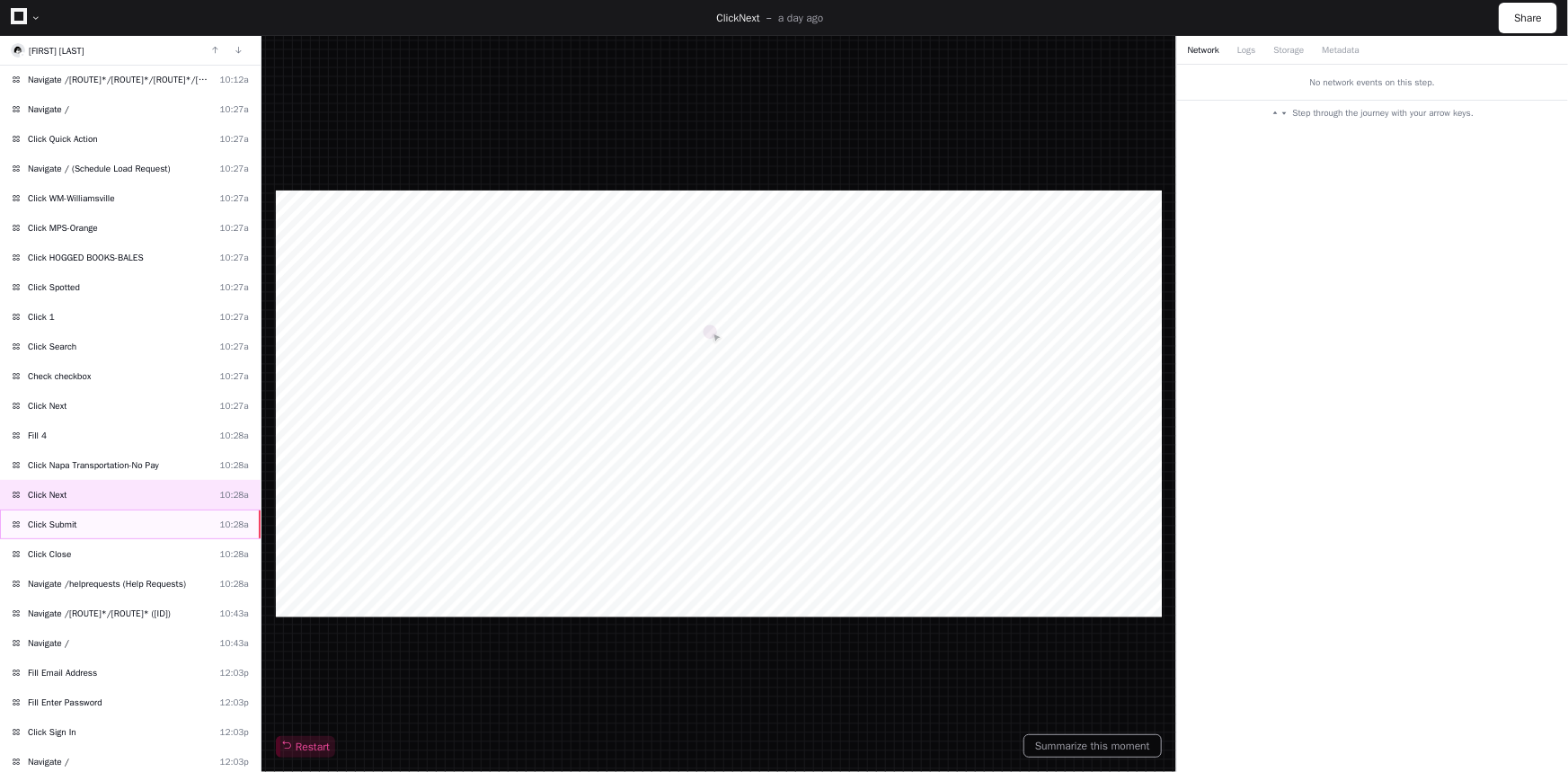 click on "Click Submit  [TIME]" 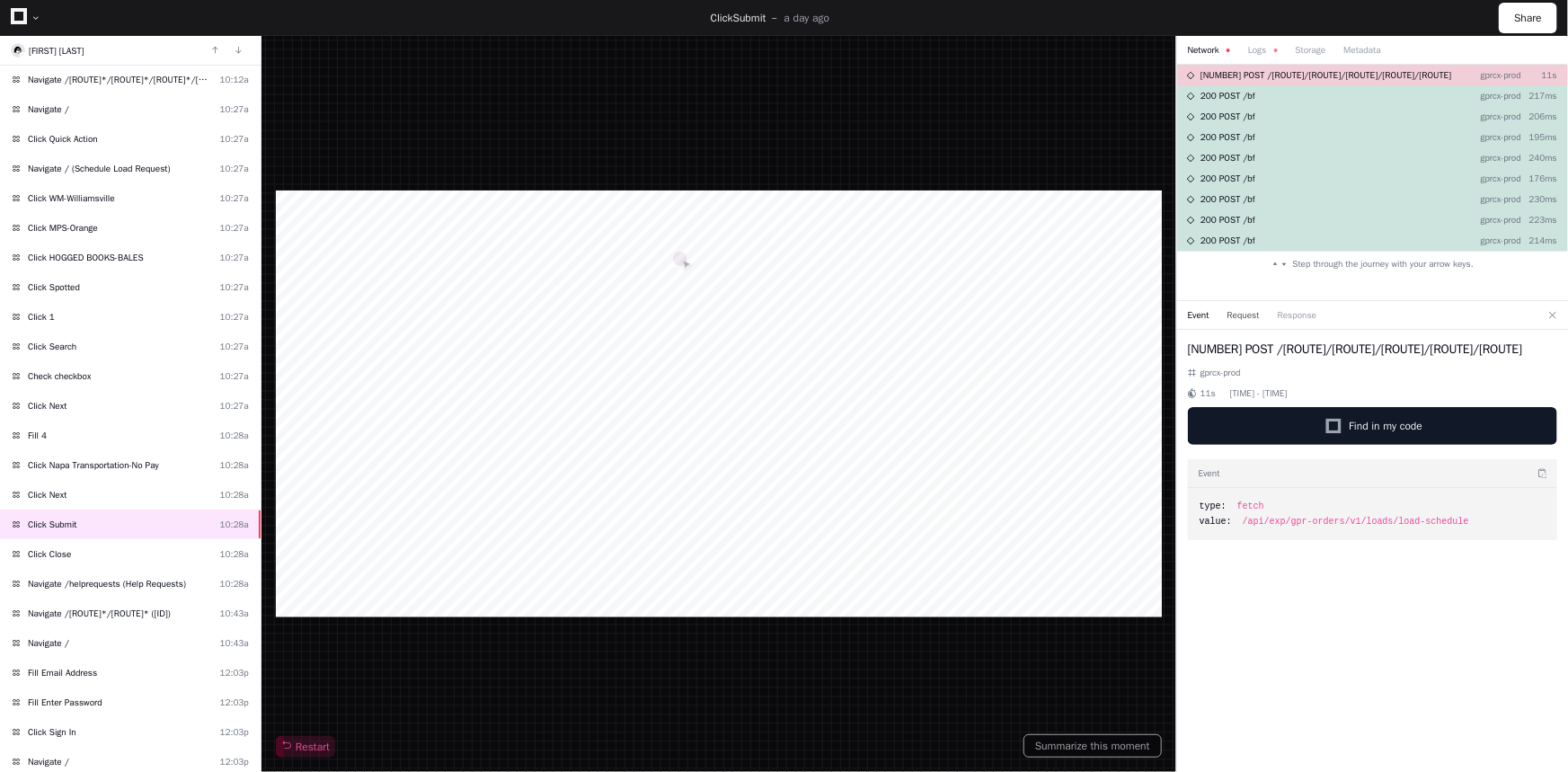 click on "Request" 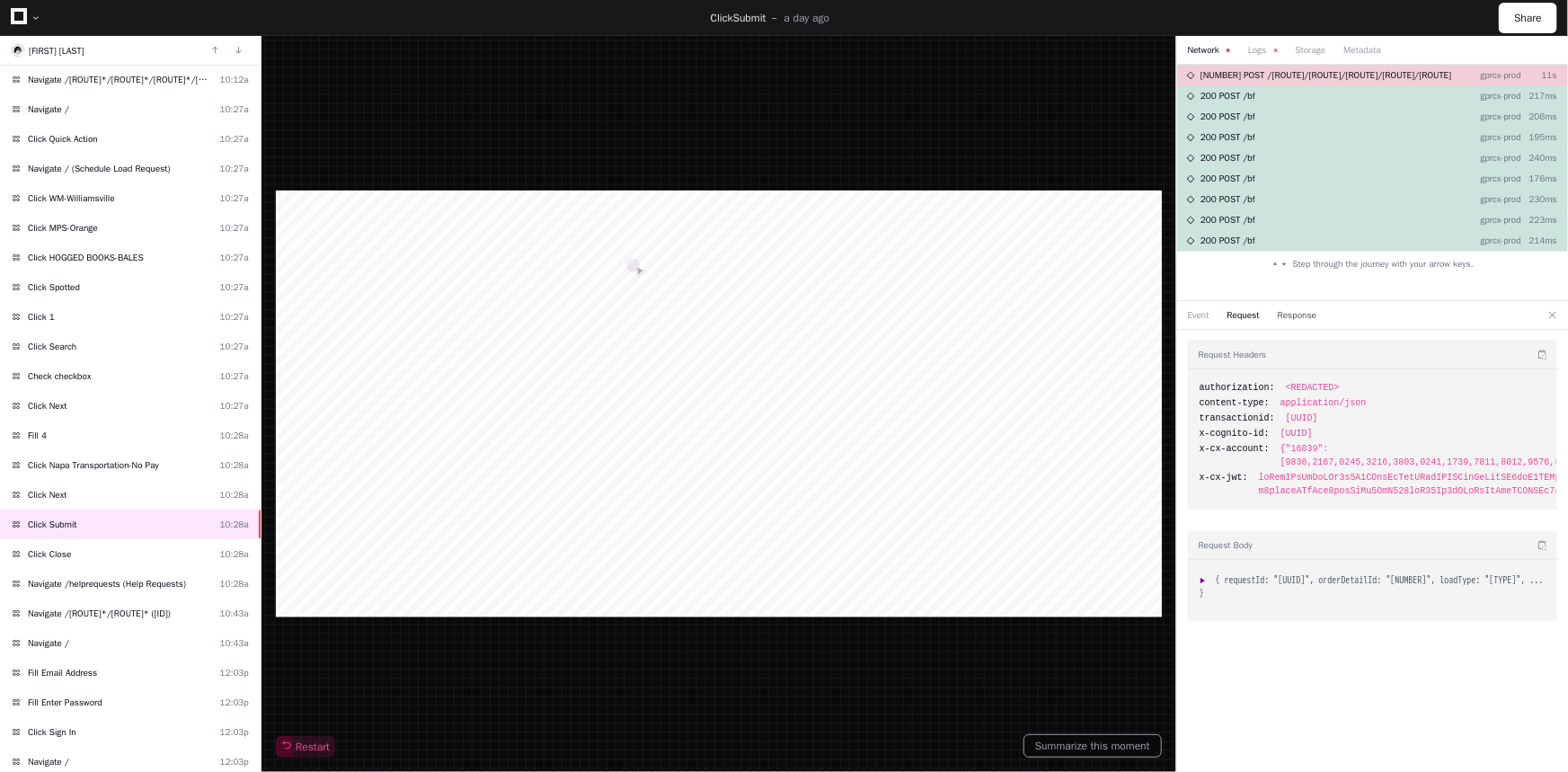 click on "Response" 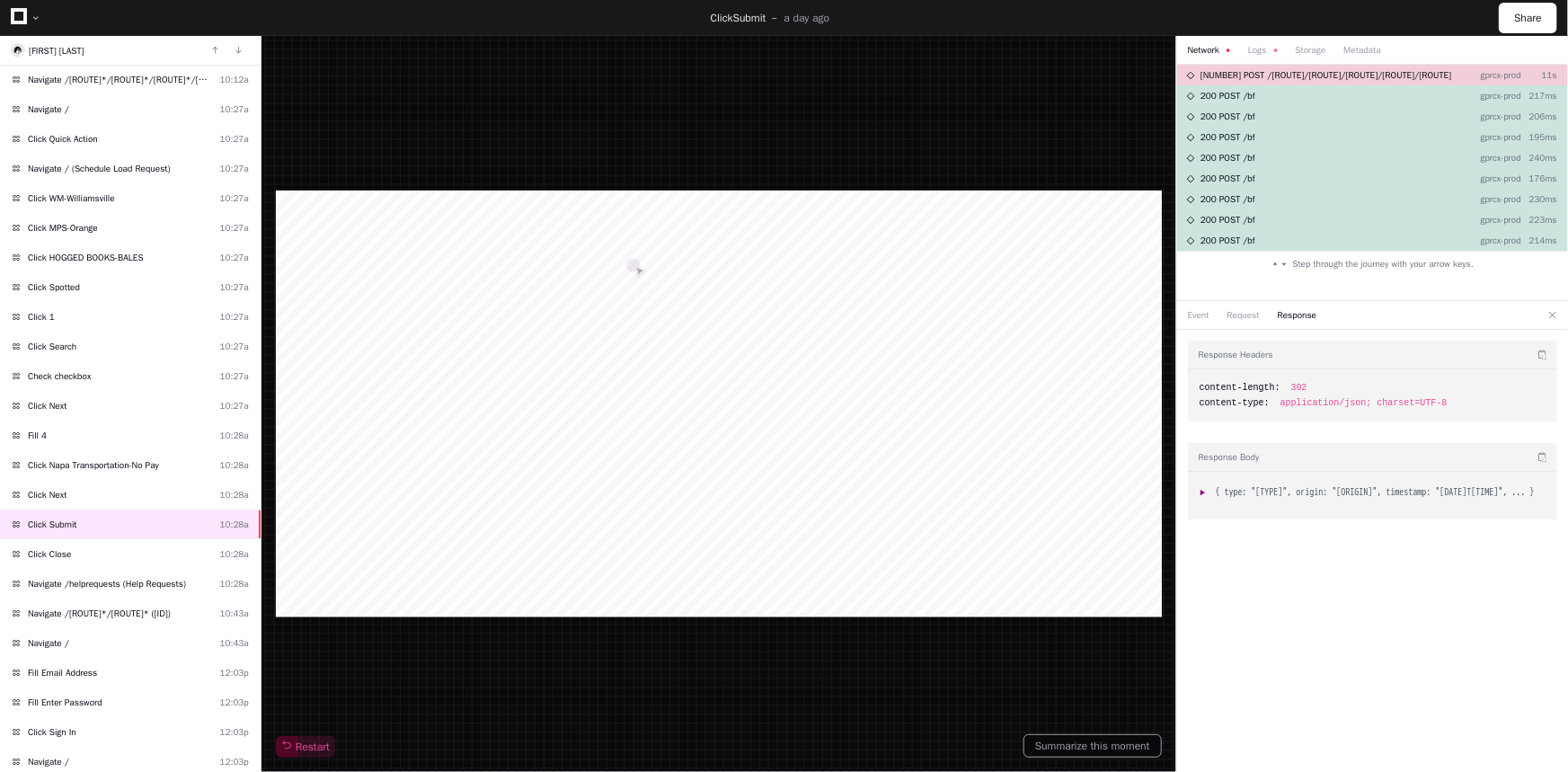 click on "Response Headers content-length: 302 content-type: application/json; charset=UTF-8 Response Body" 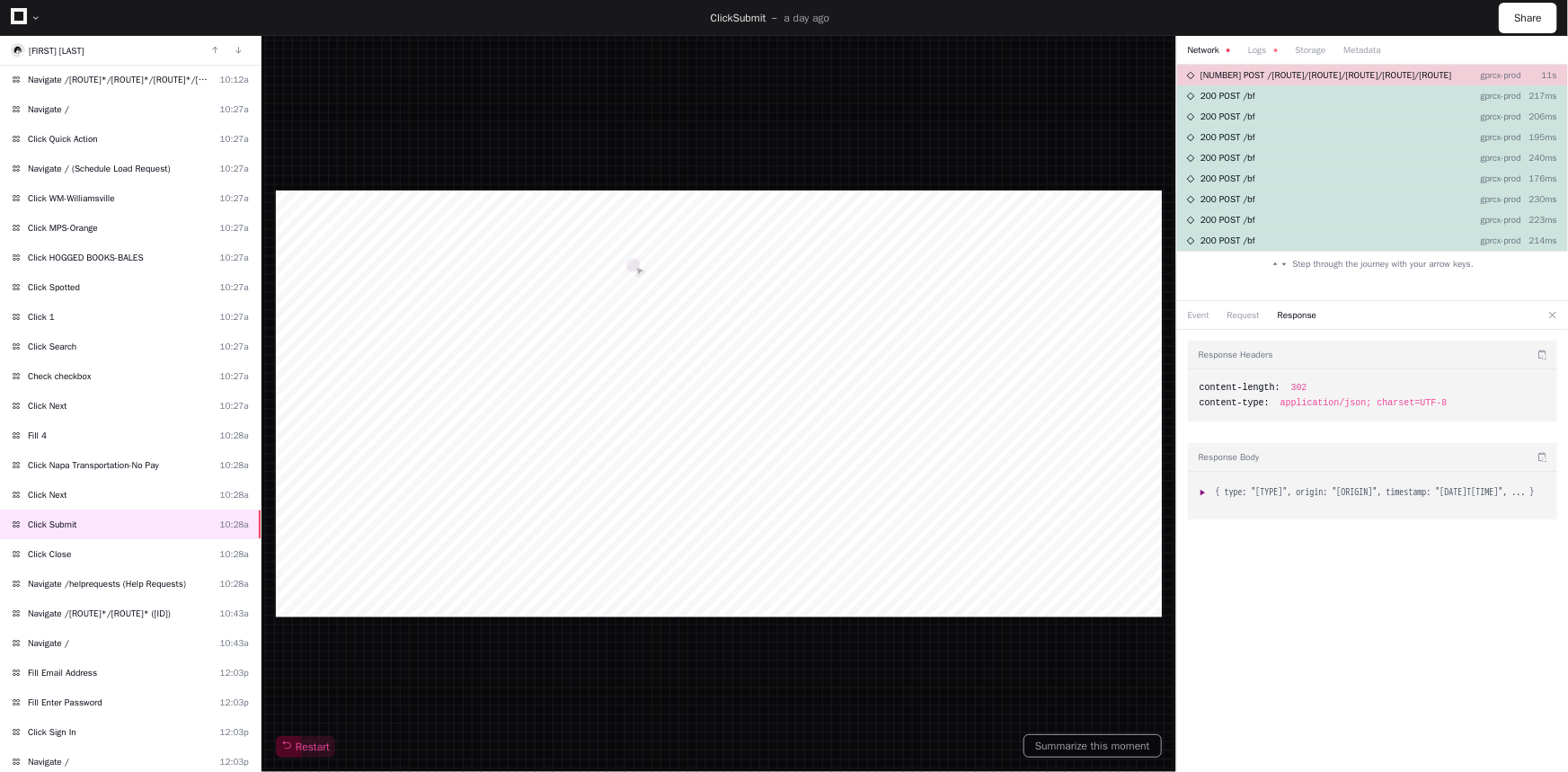 click on ":" 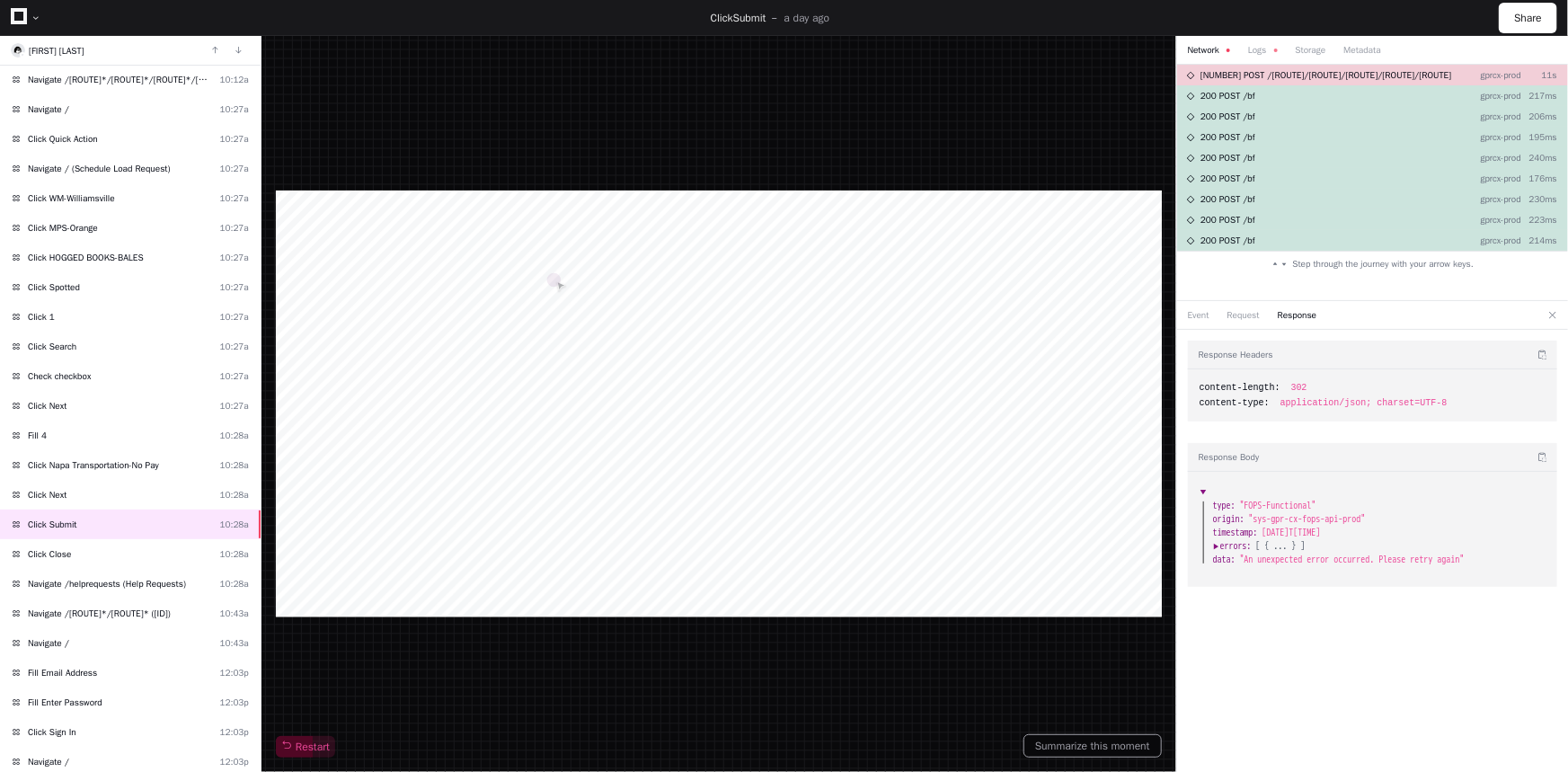 click on "Event  Request  Response" 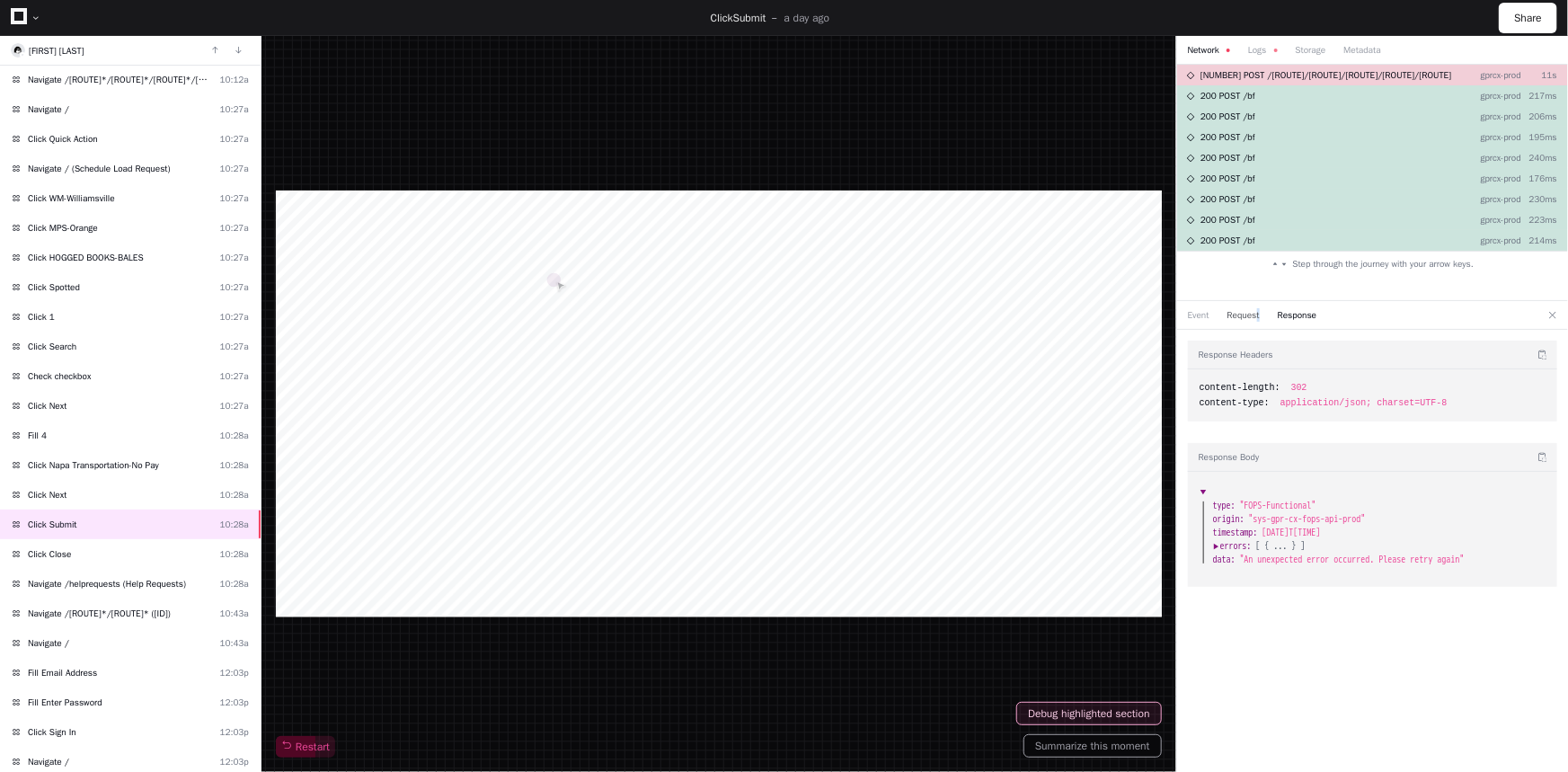 click on "Request" 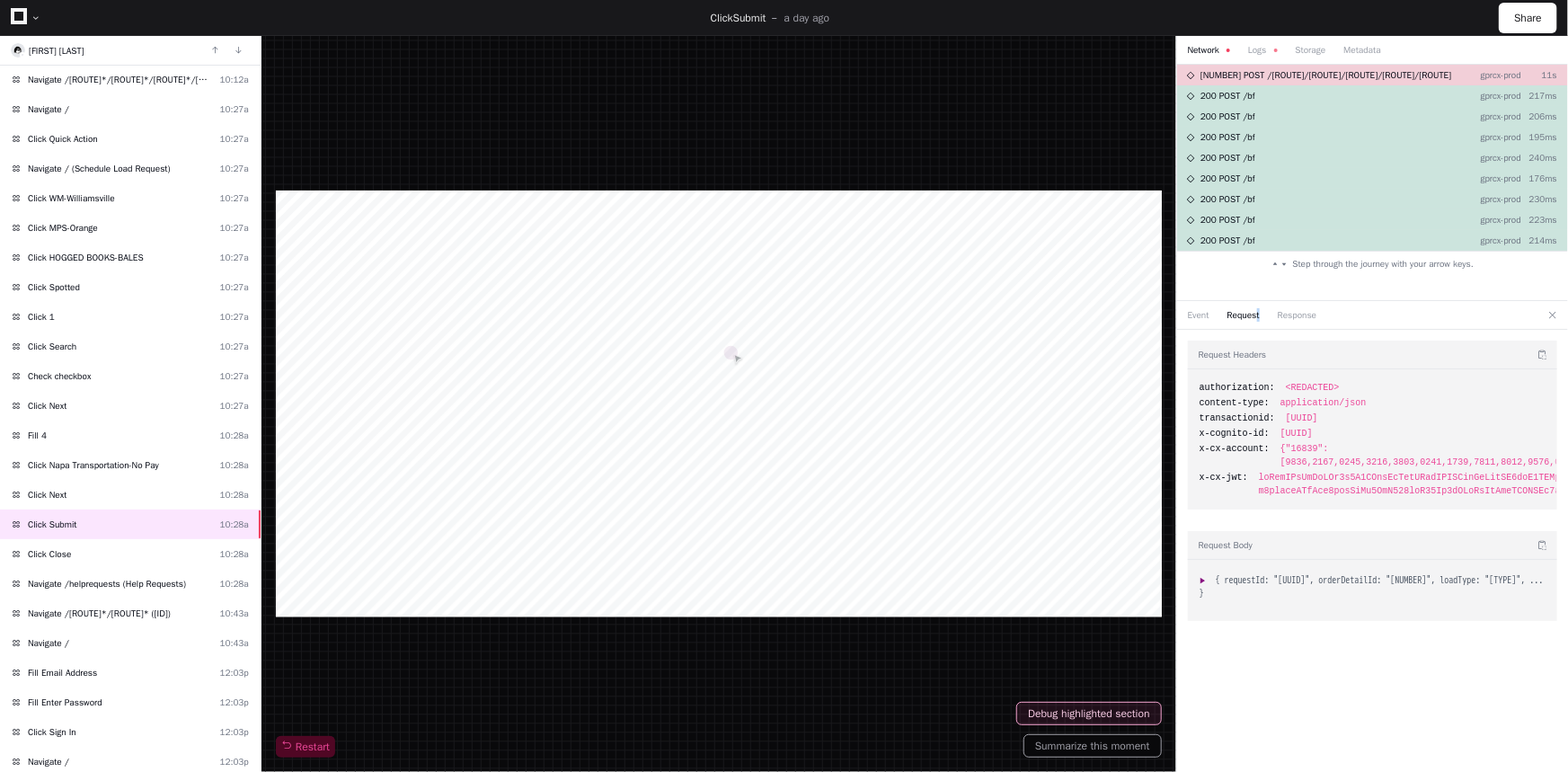 drag, startPoint x: 1481, startPoint y: 421, endPoint x: 1280, endPoint y: 415, distance: 201.0895 